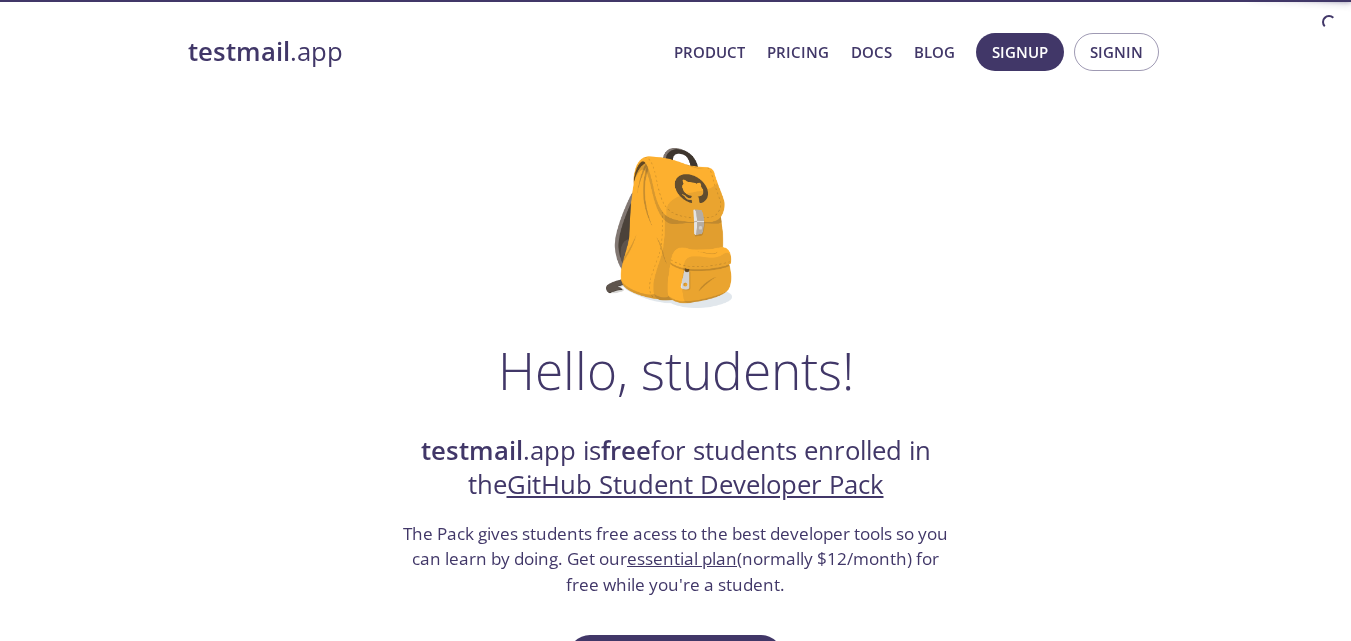 scroll, scrollTop: 629, scrollLeft: 0, axis: vertical 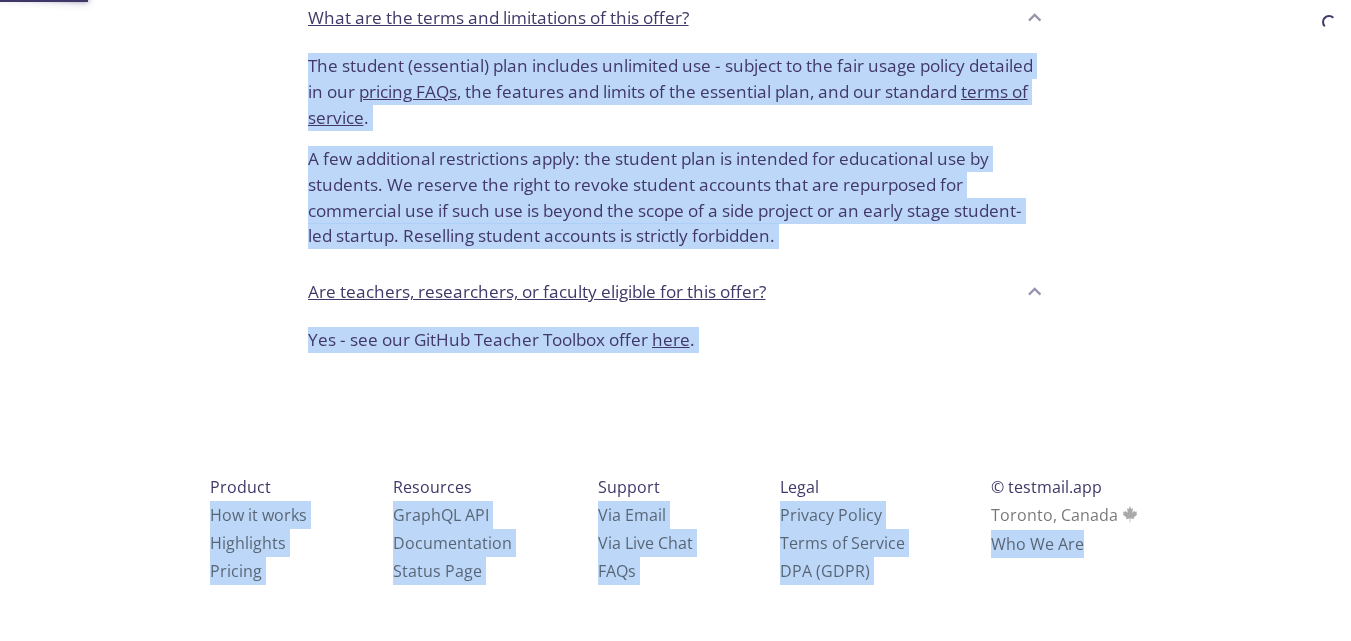 click on "mosaid testmail .app Product Pricing Docs Blog Signup Signin Hello, students! testmail .app is free for students enrolled in the GitHub Student Developer Pack The Pack gives students free acess to the best developer tools so you can learn by doing. Get our essential plan (normally $12/month) for free while you're a student. Signup with GitHub Questions? We're happy to help . FAQs Do I need a credit card to signup and redeem this offer? No - the student plan does not require a credit card at signup or redemption. What are the terms and limitations of this offer? The student (essential) plan includes unlimited use - subject to the fair usage policy detailed in our pricing FAQs , the features and limits of the essential plan, and our standard terms of service . Are teachers, researchers, or faculty eligible for this offer? Yes - see our GitHub Teacher Toolbox offer here . Product How it works Highlights Pricing Resources GraphQL API Documentation Status Page Support Via Email Via Live Chat FAQ s Legal" at bounding box center (675, -154) 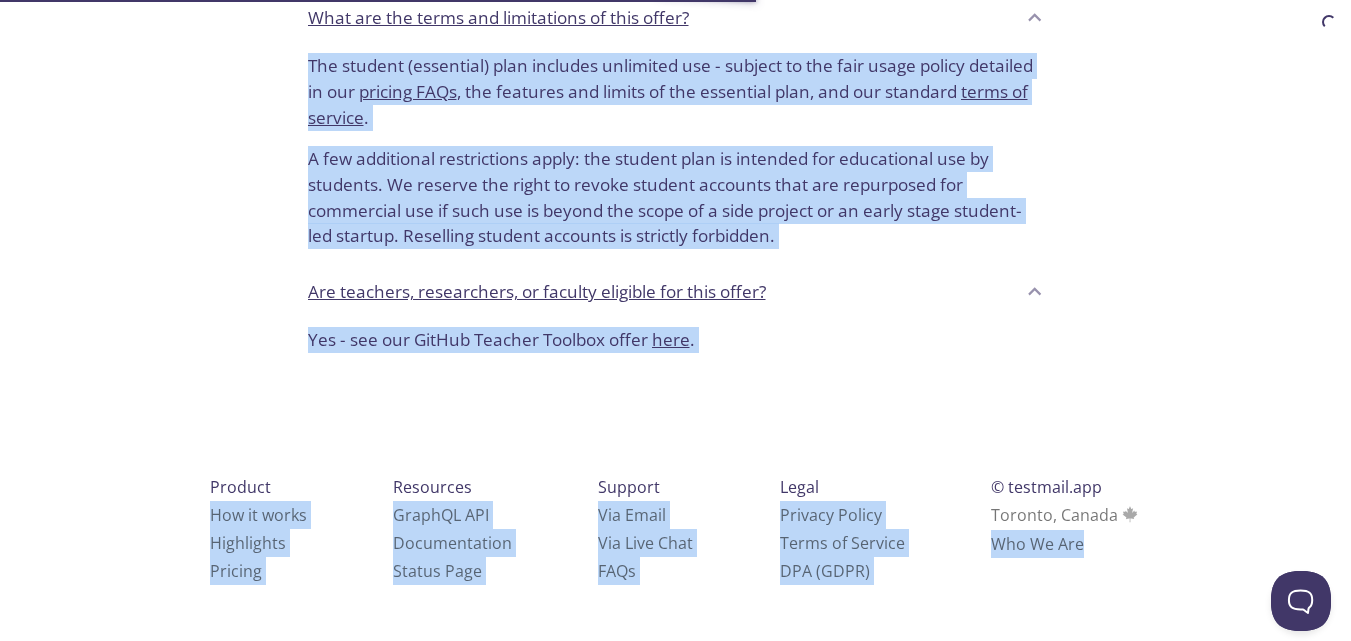scroll, scrollTop: 0, scrollLeft: 0, axis: both 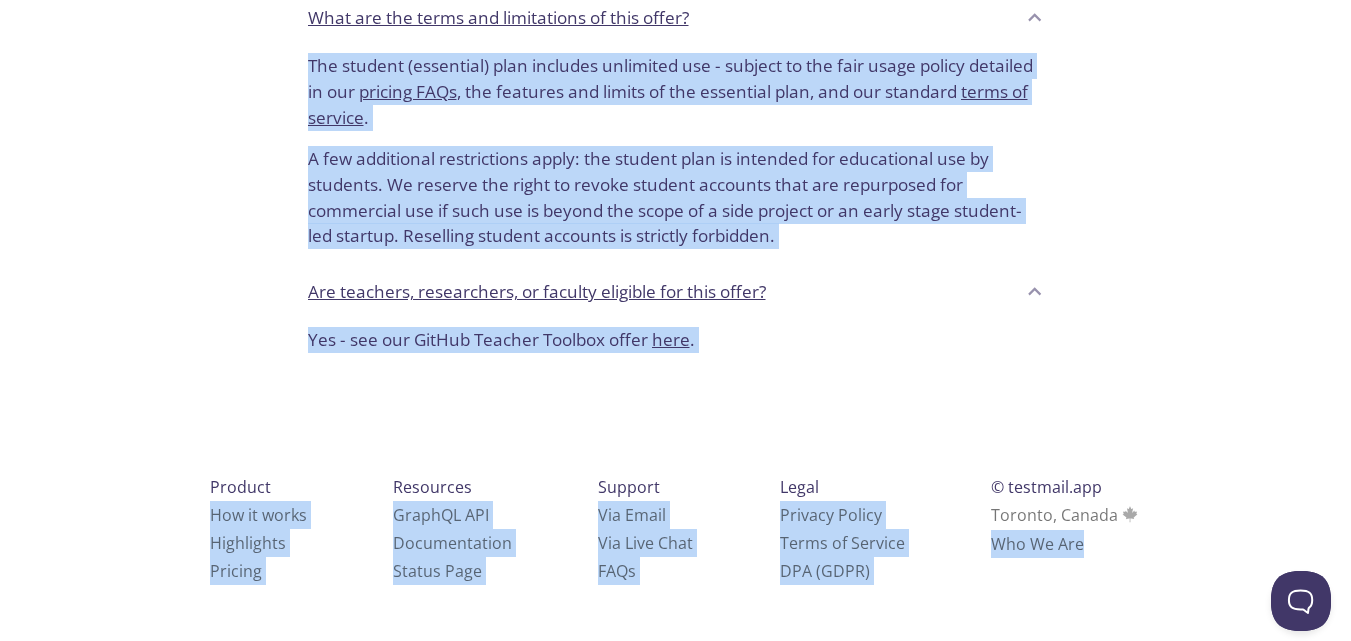 click on "Are teachers, researchers, or faculty eligible for this offer?" at bounding box center (676, 292) 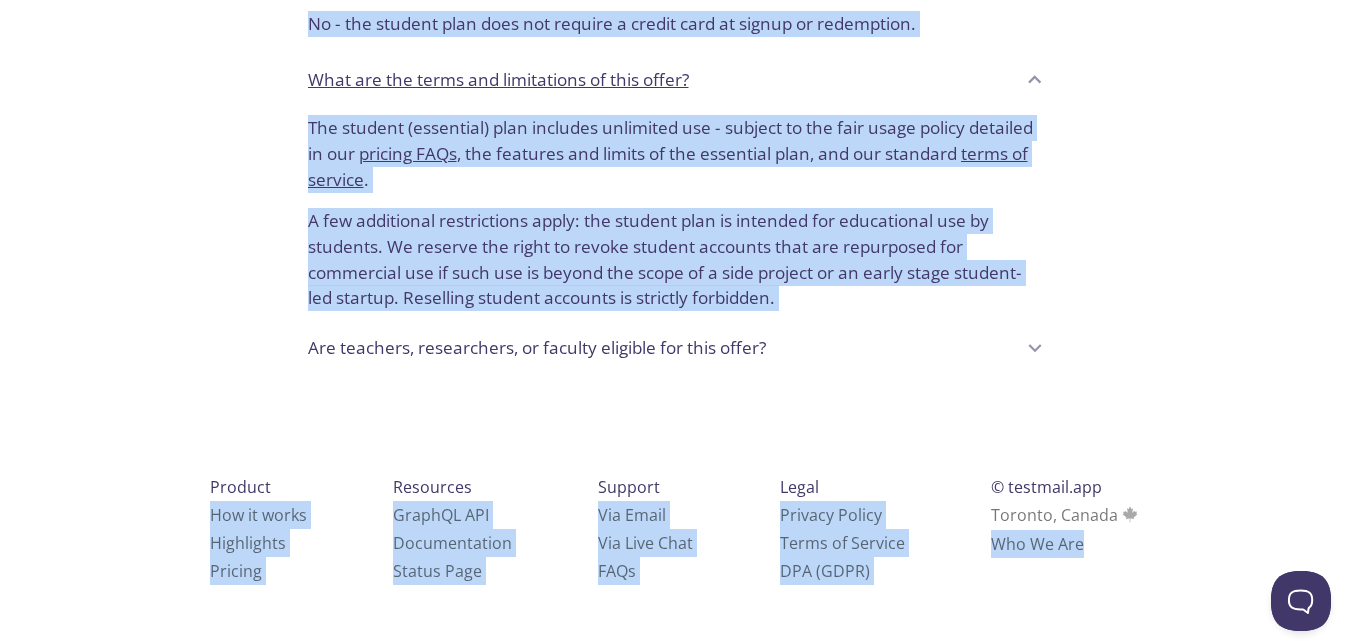scroll, scrollTop: 906, scrollLeft: 0, axis: vertical 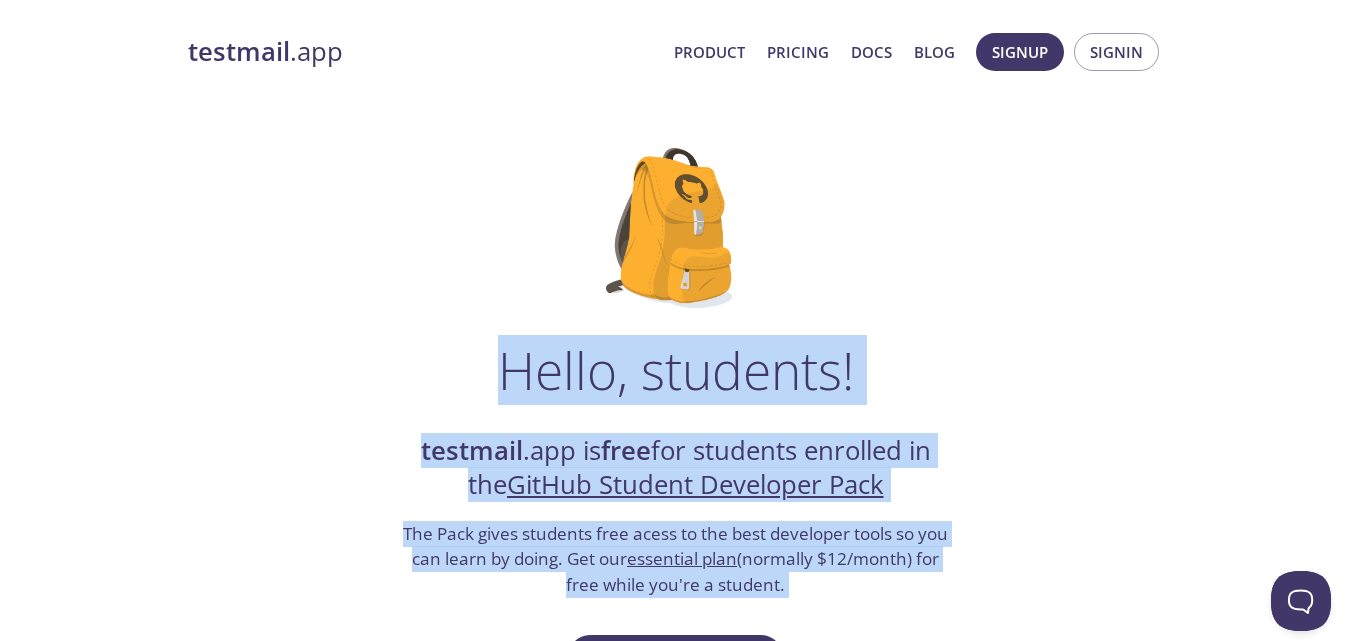 click on "Hello, students! testmail .app is  free  for students enrolled in the  GitHub Student Developer Pack The Pack gives students free acess to the best developer tools so you can learn by doing. Get our  essential plan  (normally $12/month) for free while you're a student. Signup with GitHub Questions? We're  happy to help . FAQs Do I need a credit card to signup and redeem this offer? No - the student plan does not require a credit card at signup or redemption. What are the terms and limitations of this offer? The student (essential) plan includes unlimited use - subject to the fair usage policy detailed in our   pricing FAQs , the features and limits of the essential plan, and our standard   terms of service . Are teachers, researchers, or faculty eligible for this offer? Yes - see our GitHub Teacher Toolbox offer   here ." at bounding box center (676, 695) 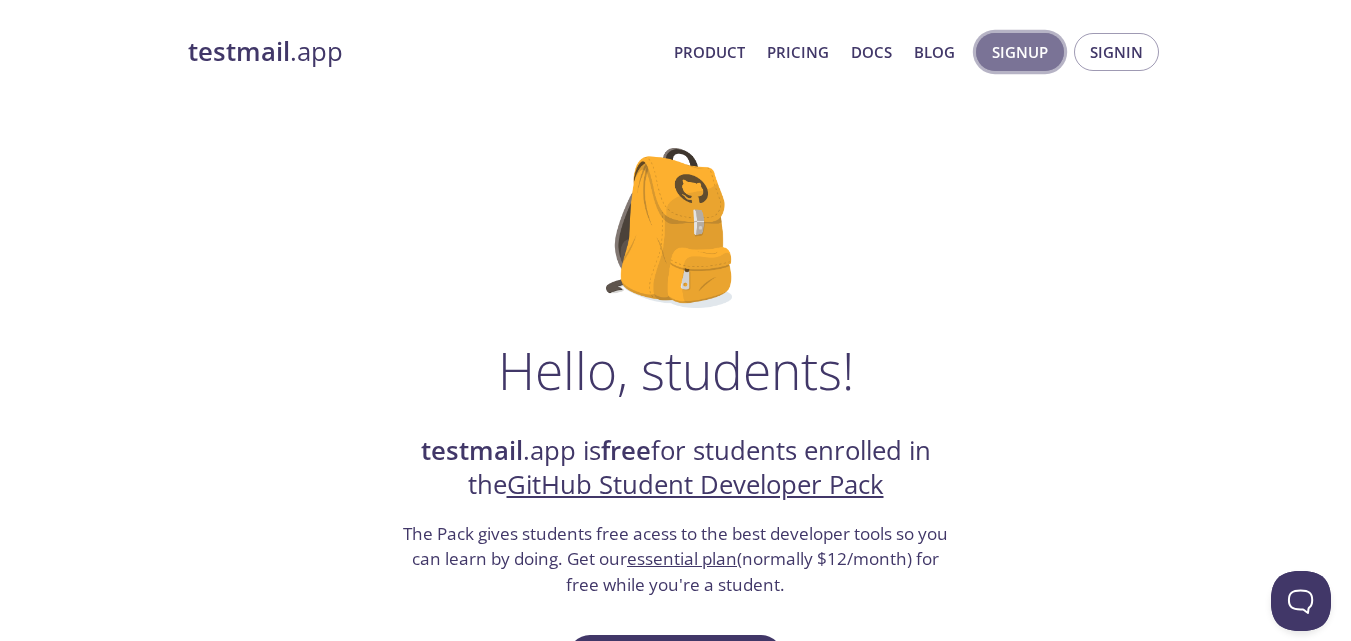 click on "Signup" at bounding box center [1020, 52] 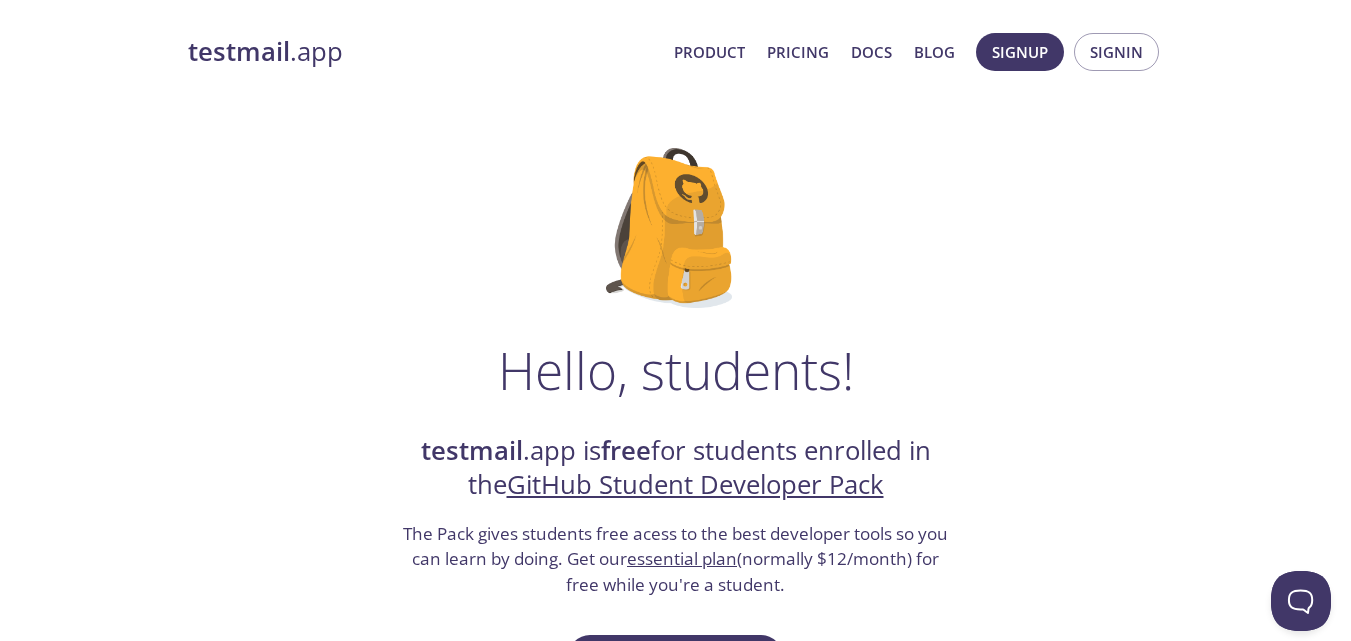 click on "GitHub Student Developer Pack" at bounding box center (695, 484) 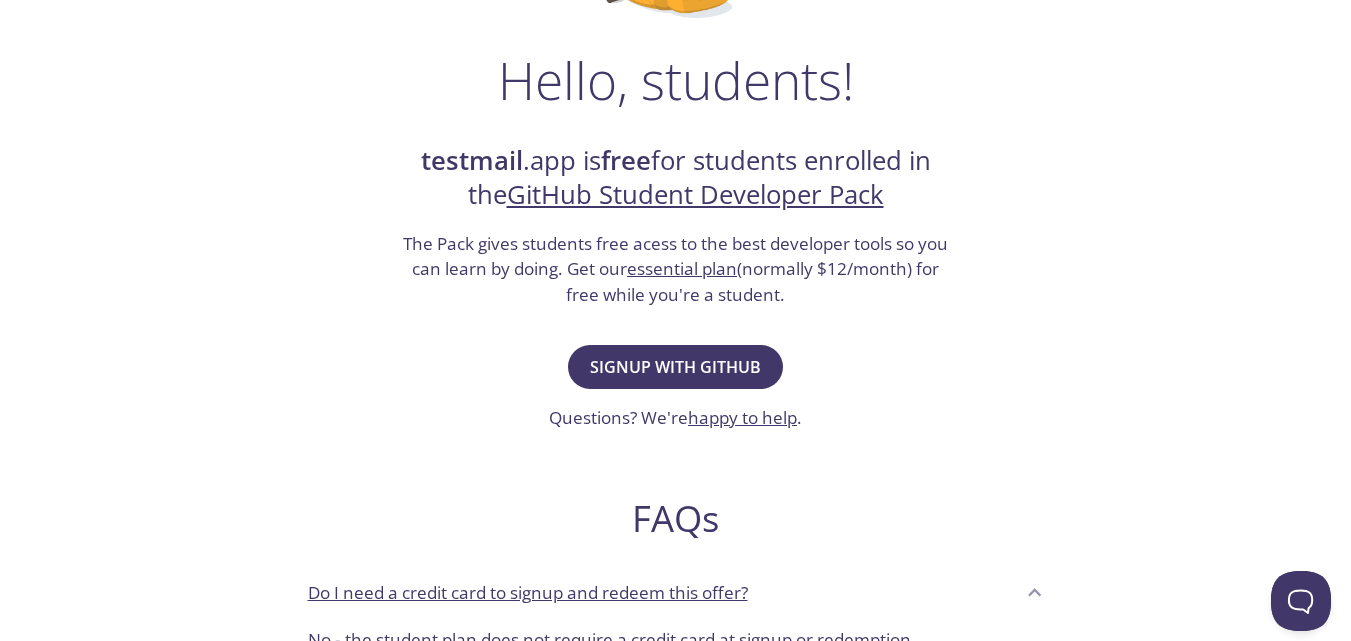 scroll, scrollTop: 324, scrollLeft: 0, axis: vertical 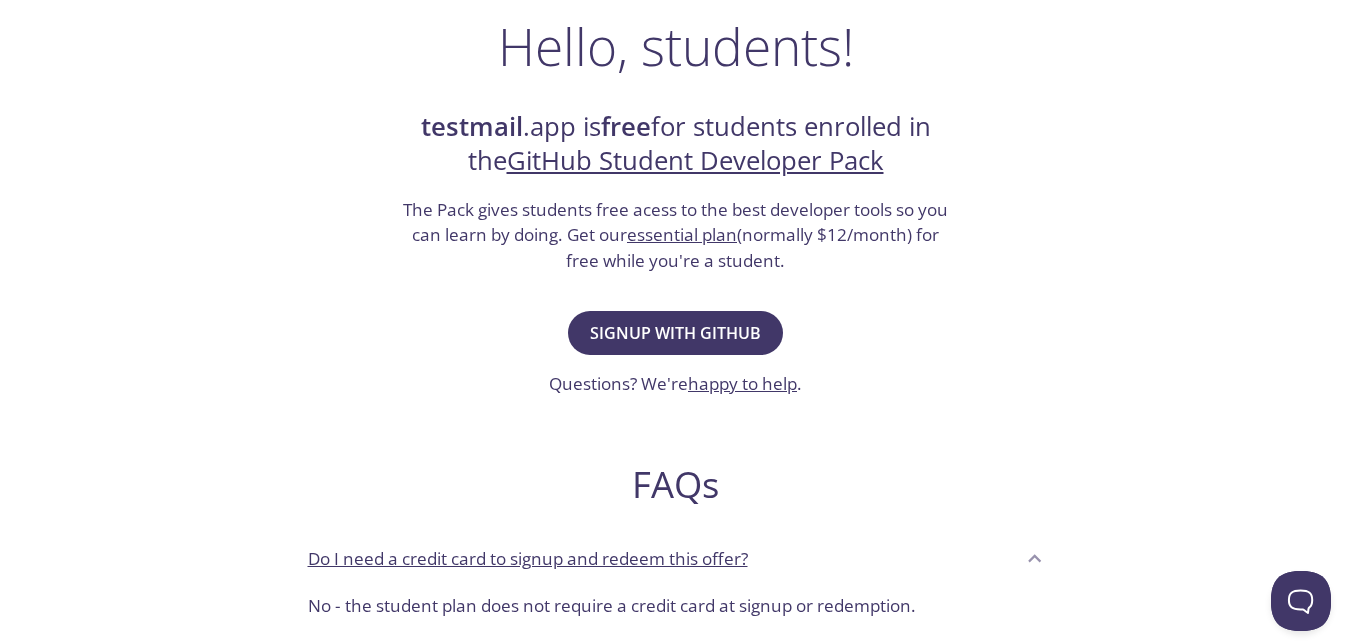 click on "Signup with GitHub Questions? We're  happy to help ." at bounding box center (675, 351) 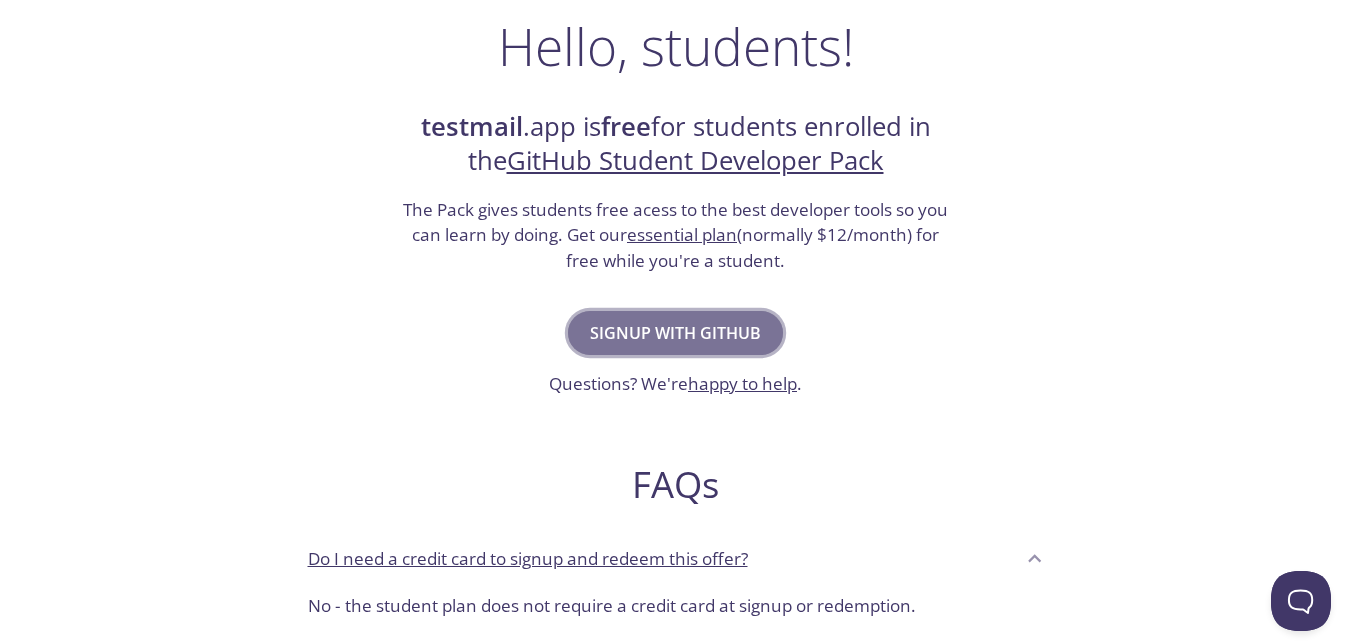 click on "Signup with GitHub" at bounding box center (675, 333) 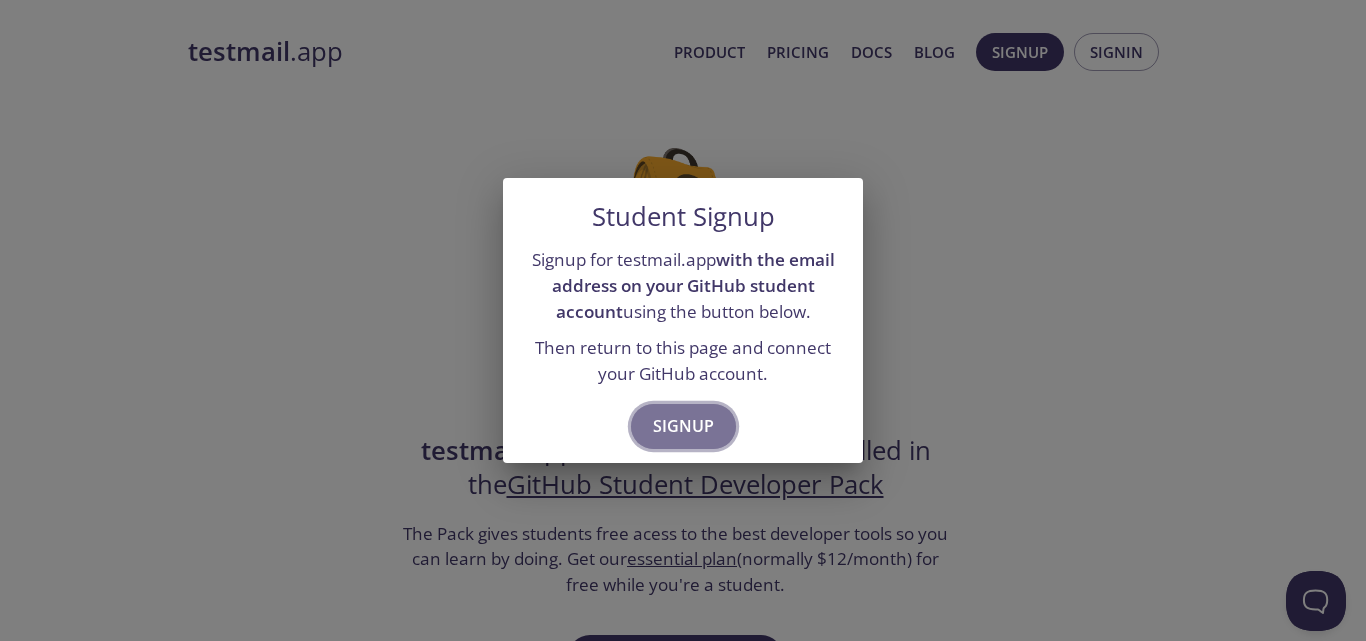 click on "Signup" at bounding box center (683, 426) 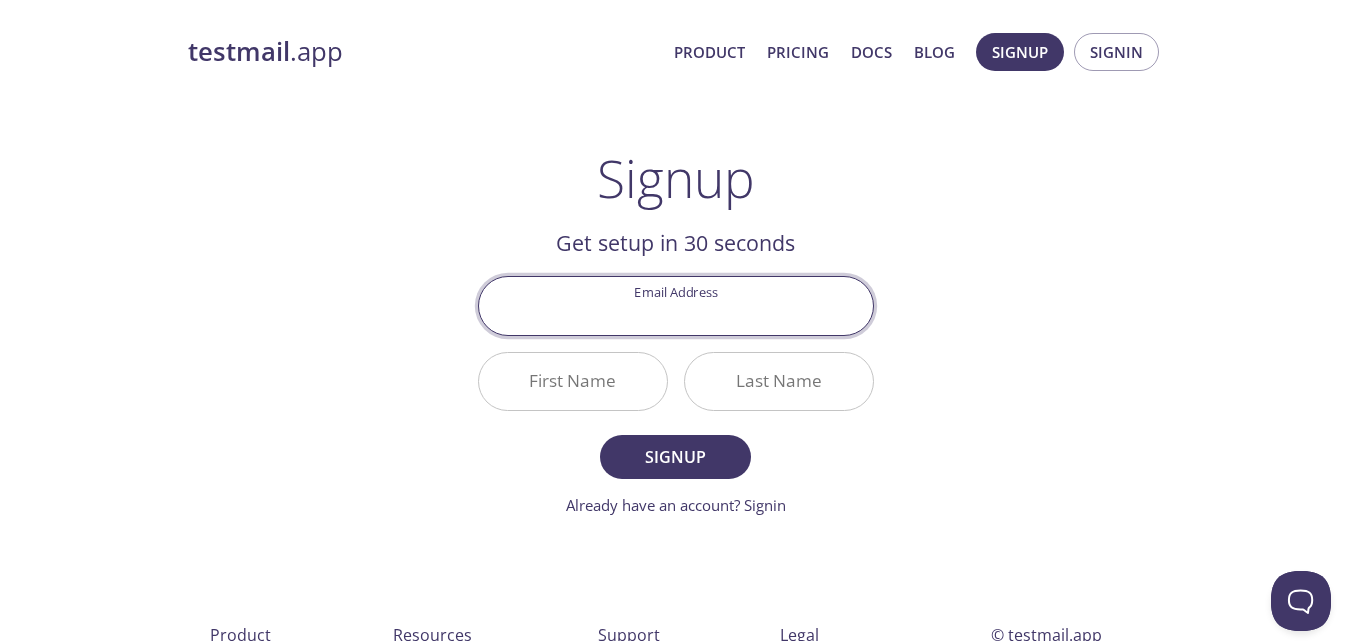 click on "Email Address" at bounding box center (676, 305) 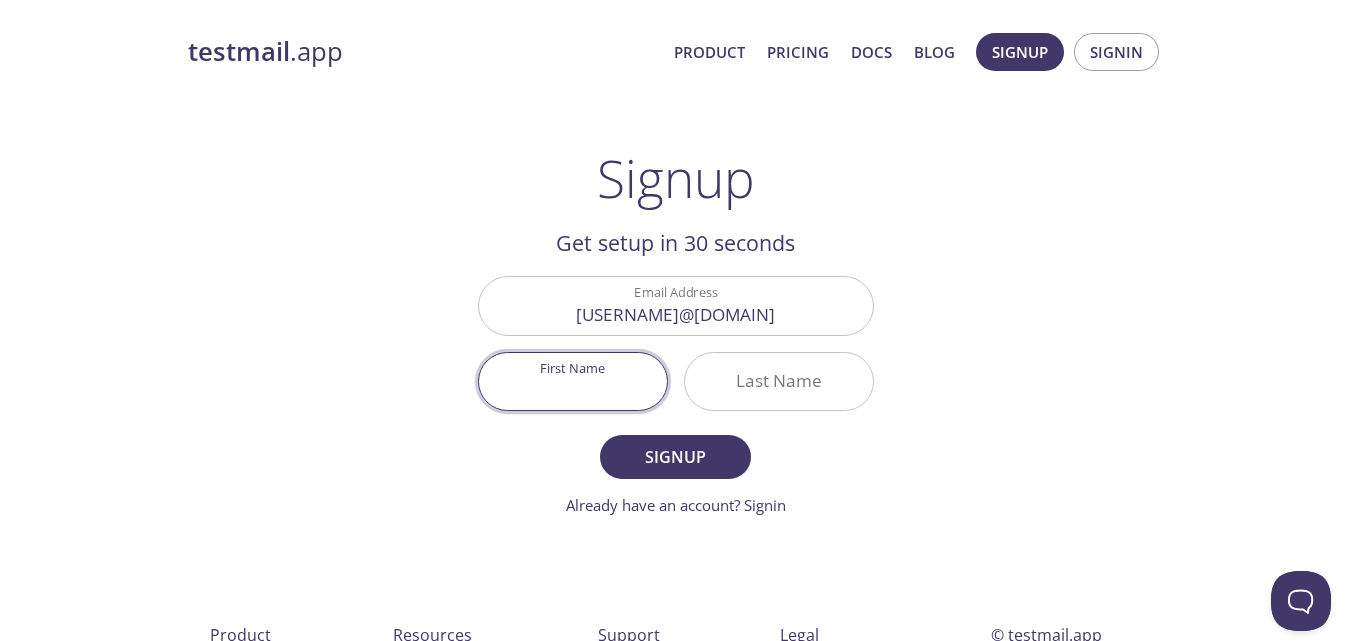 click on "First Name" at bounding box center (573, 381) 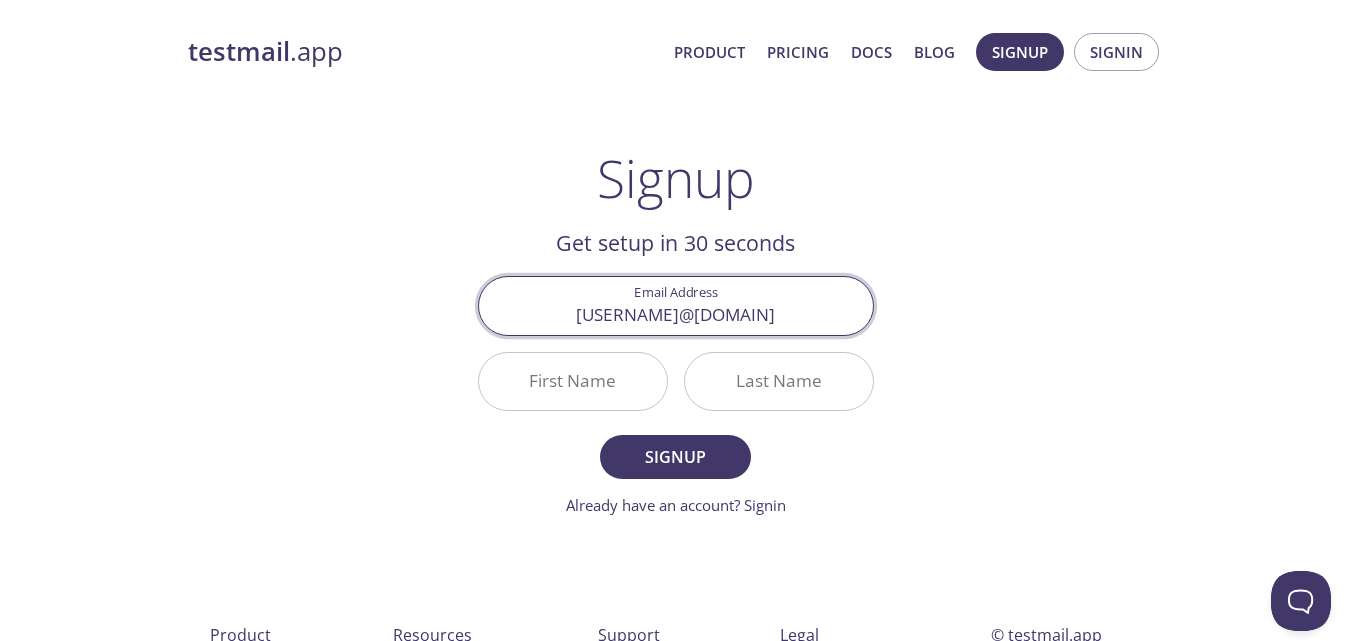 drag, startPoint x: 632, startPoint y: 317, endPoint x: 503, endPoint y: 317, distance: 129 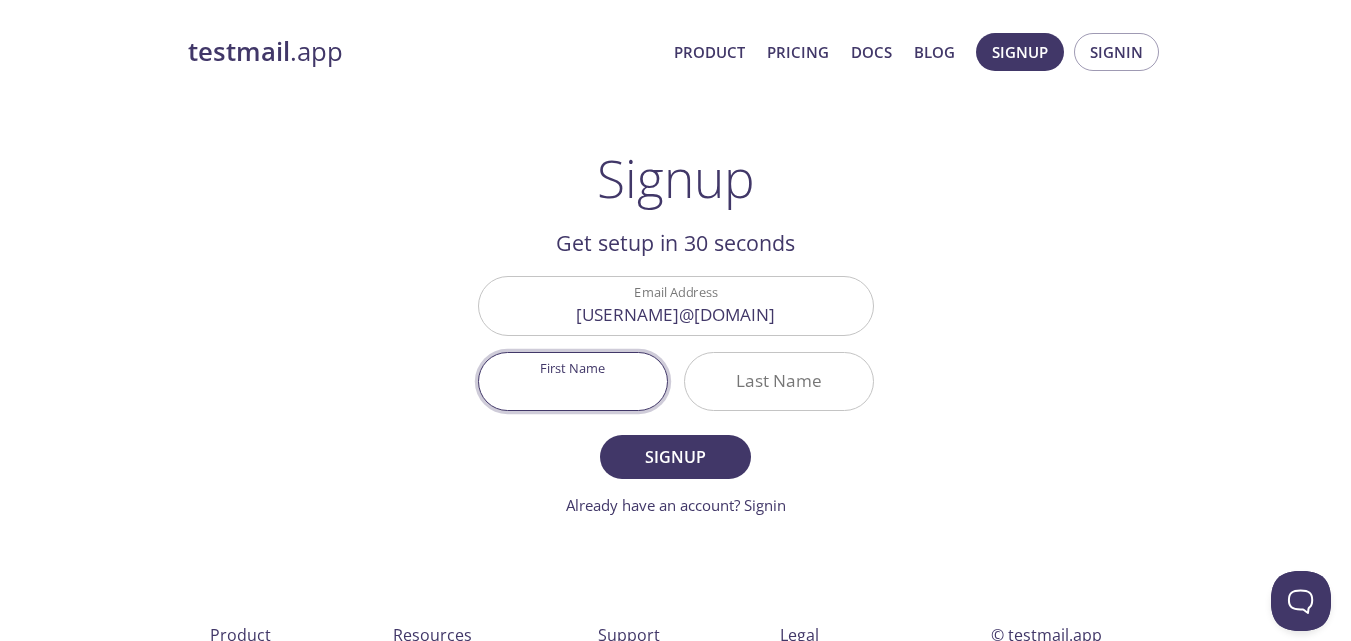 paste on "[FIRST]" 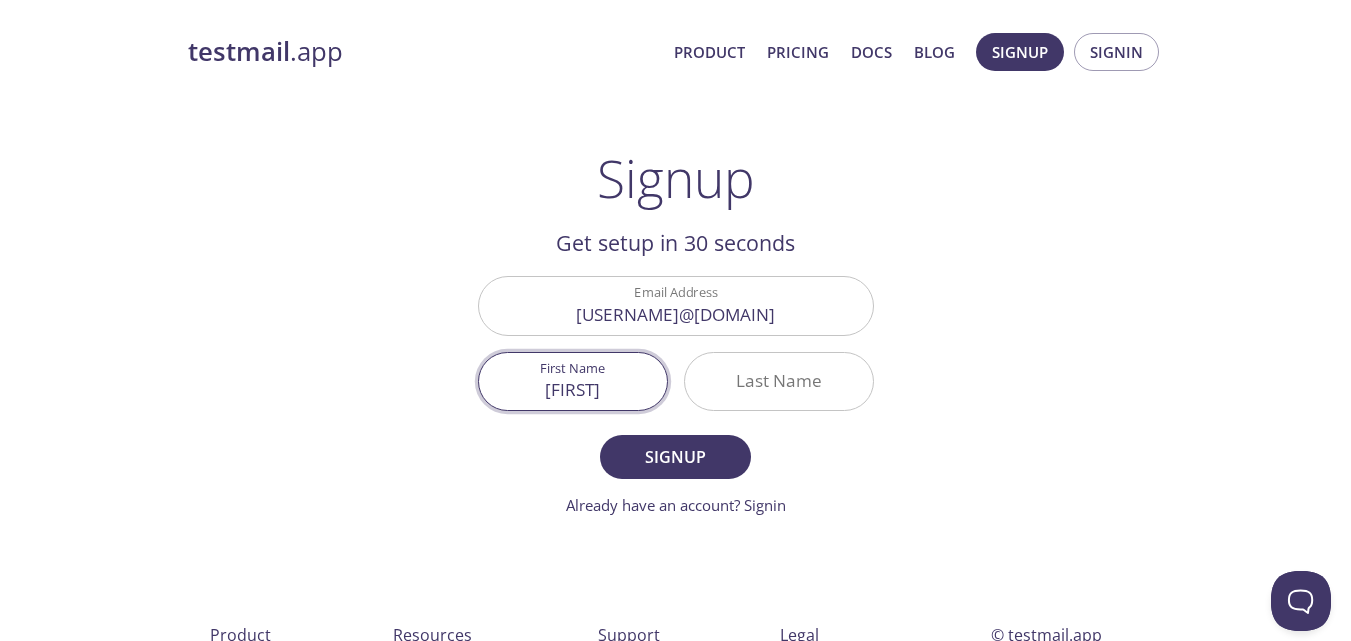 type on "[FIRST]" 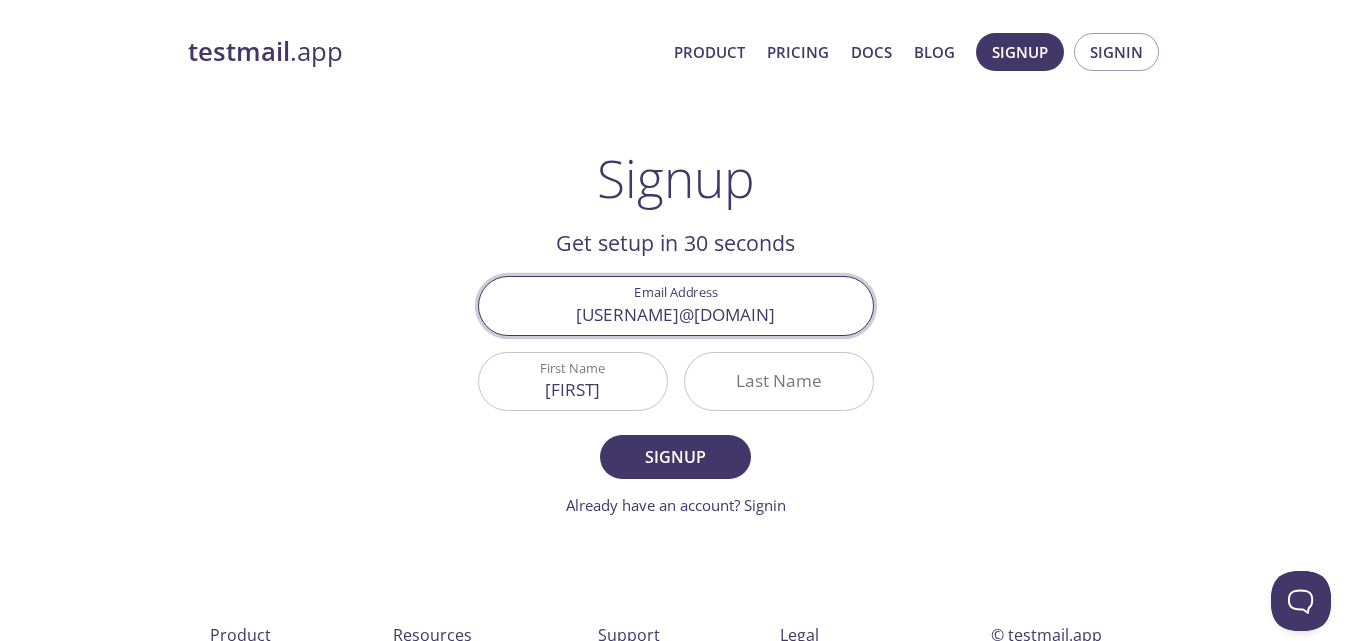 drag, startPoint x: 639, startPoint y: 317, endPoint x: 692, endPoint y: 316, distance: 53.009434 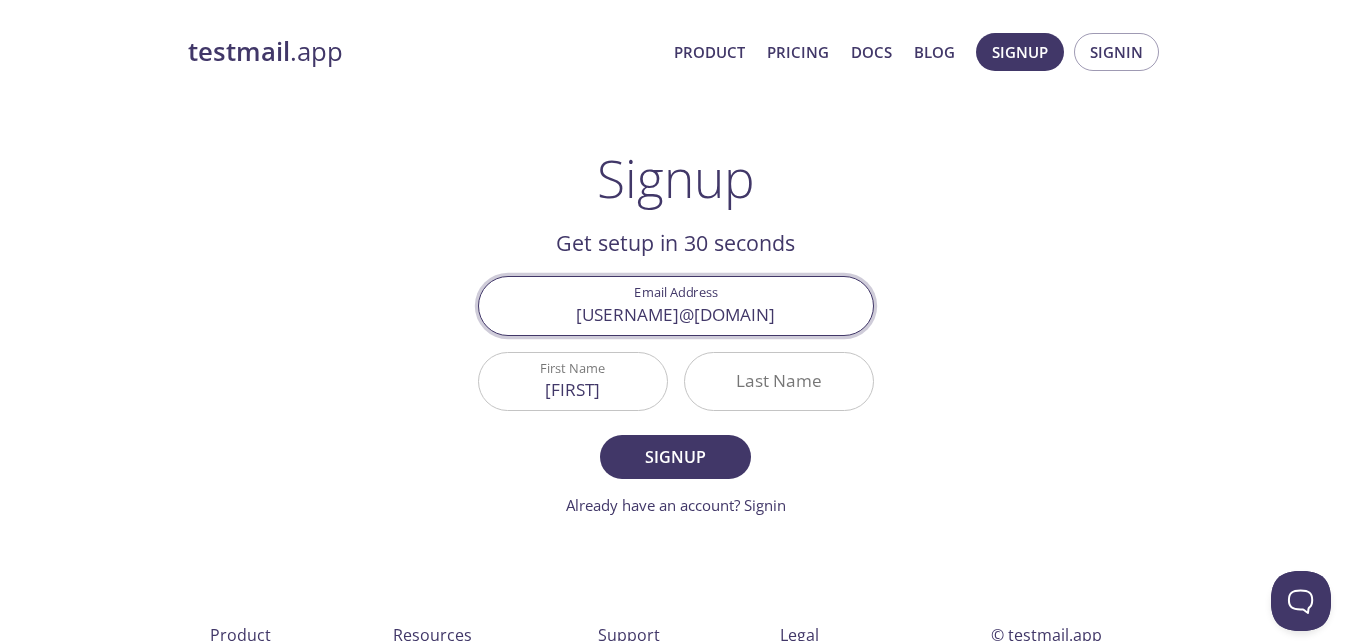 click on "[USERNAME]@[DOMAIN]" at bounding box center (676, 305) 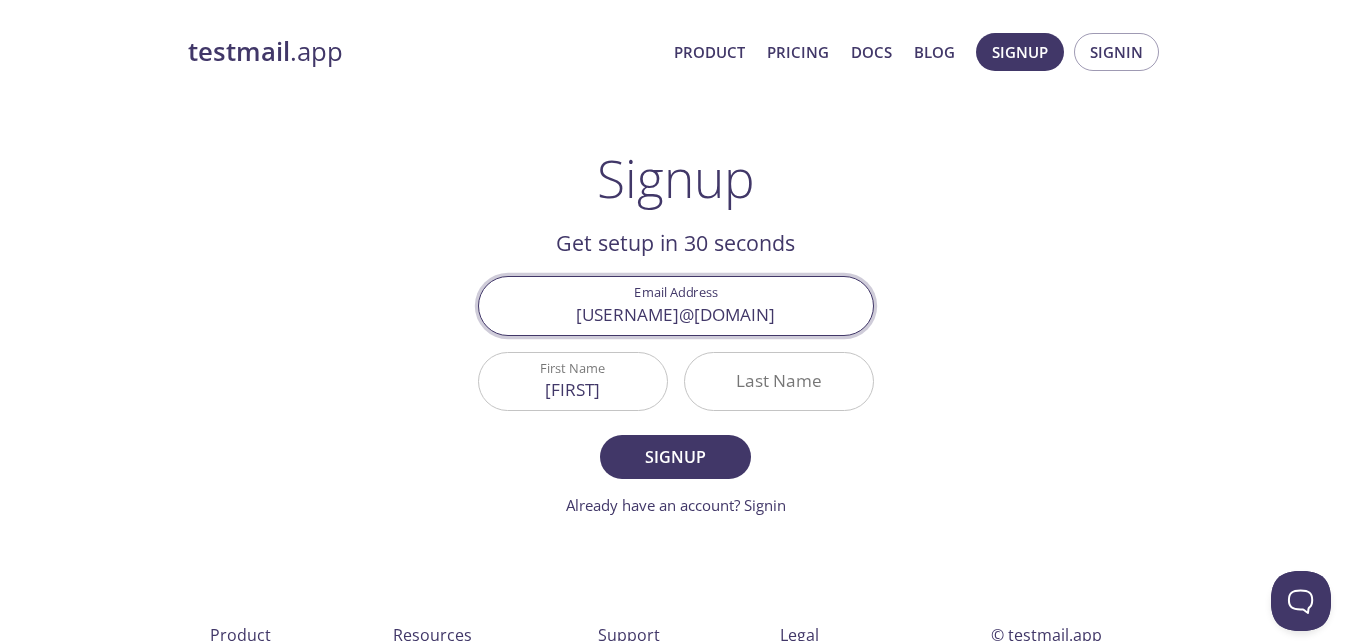 click on "testmail .app Product Pricing Docs Blog Signup Signin Signup Get setup in 30 seconds Email Address [USERNAME]@[DOMAIN] First Name [FIRST] Last Name [LAST] Signup Already have an account? Signin Check your email inbox Email Verification Code Confirm Didn't receive anything? Resend email Product How it works Highlights Pricing Resources GraphQL API Documentation Status Page Support Via Email Via Live Chat FAQ s Legal Privacy Policy Terms of Service DPA (GDPR) © testmail.app [CITY], [COUNTRY] Who We Are" at bounding box center [676, 404] 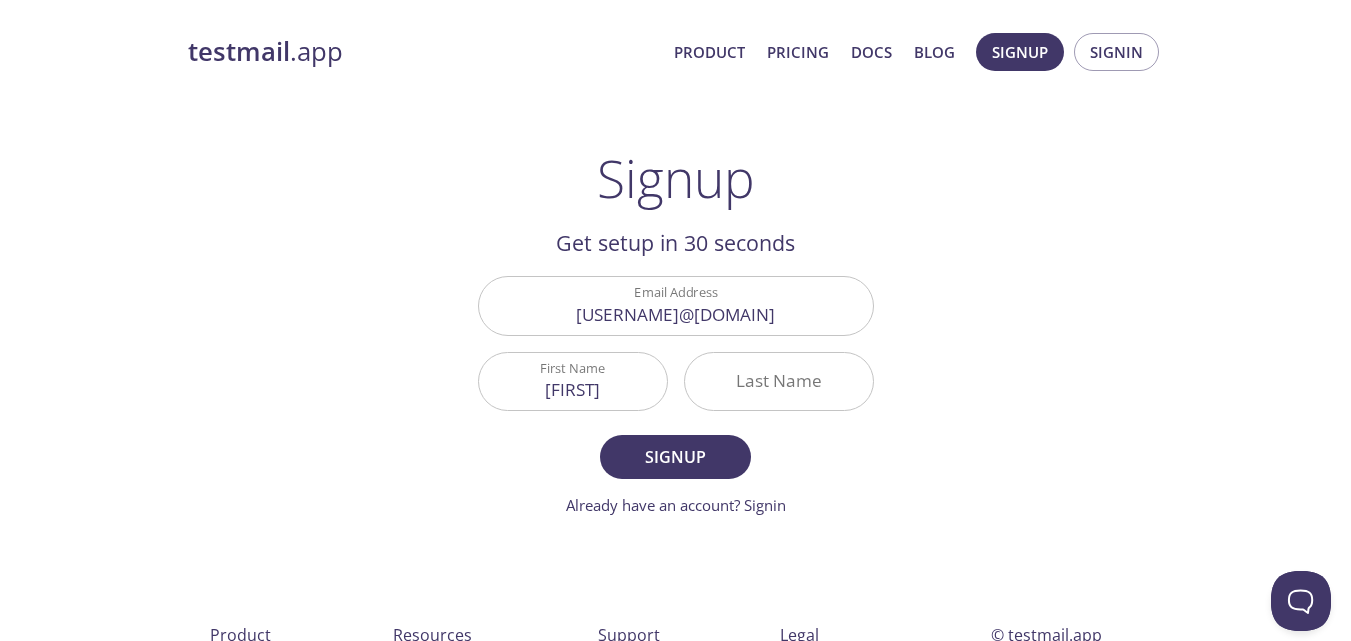 click on "Last Name" at bounding box center [779, 381] 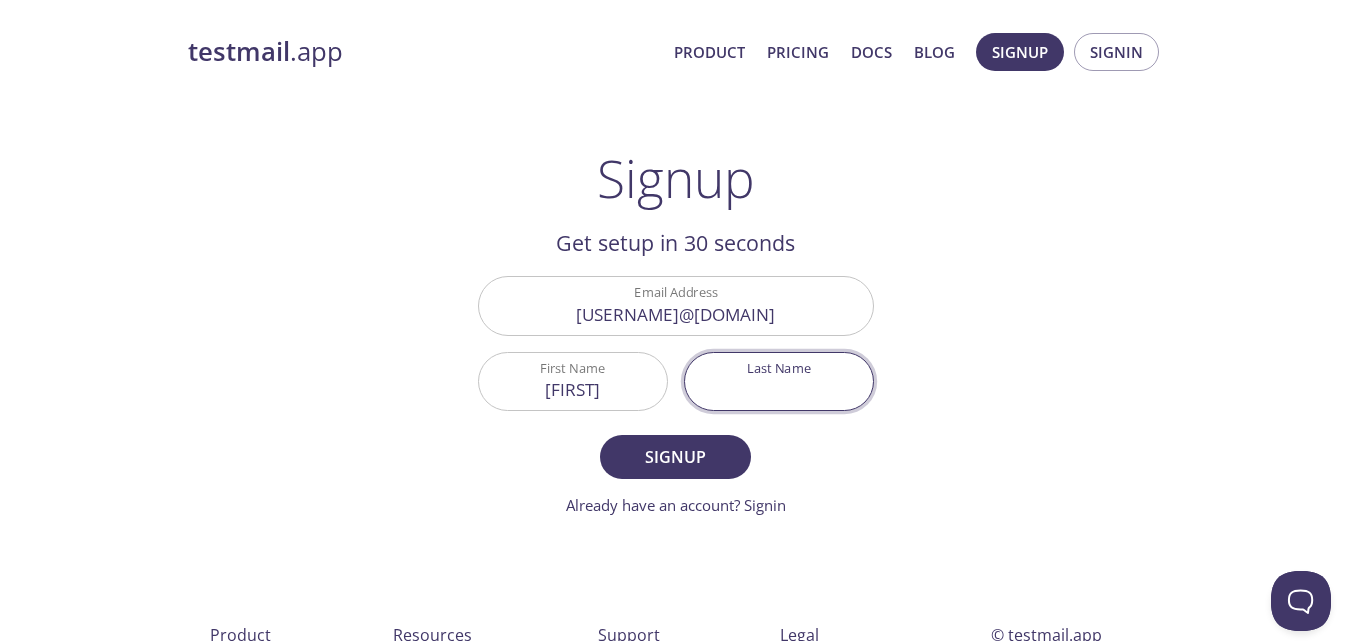 paste on "mosaid" 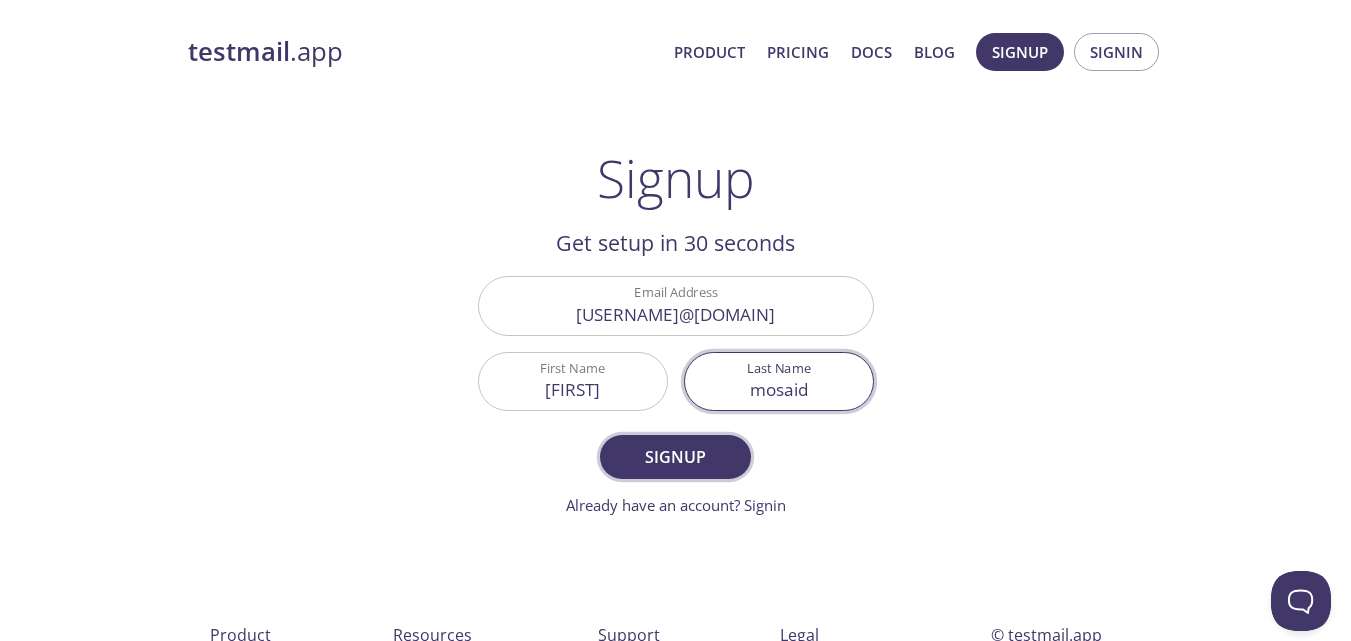 type on "mosaid" 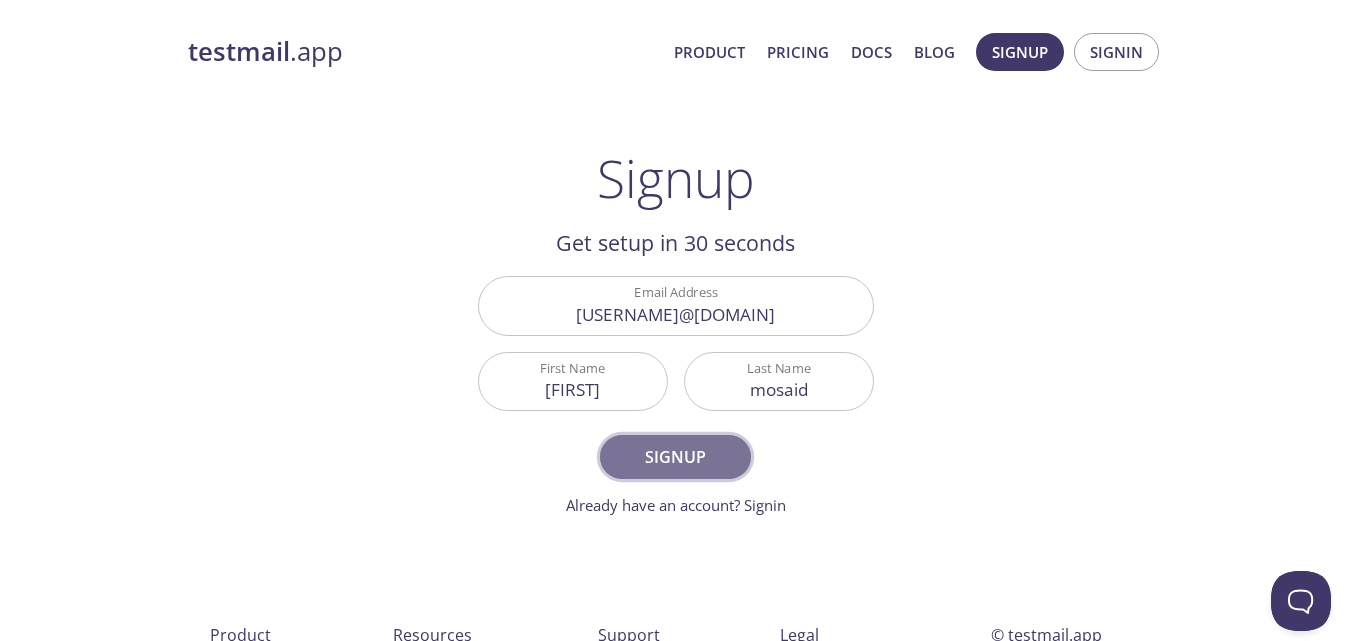 click on "Signup" at bounding box center (675, 457) 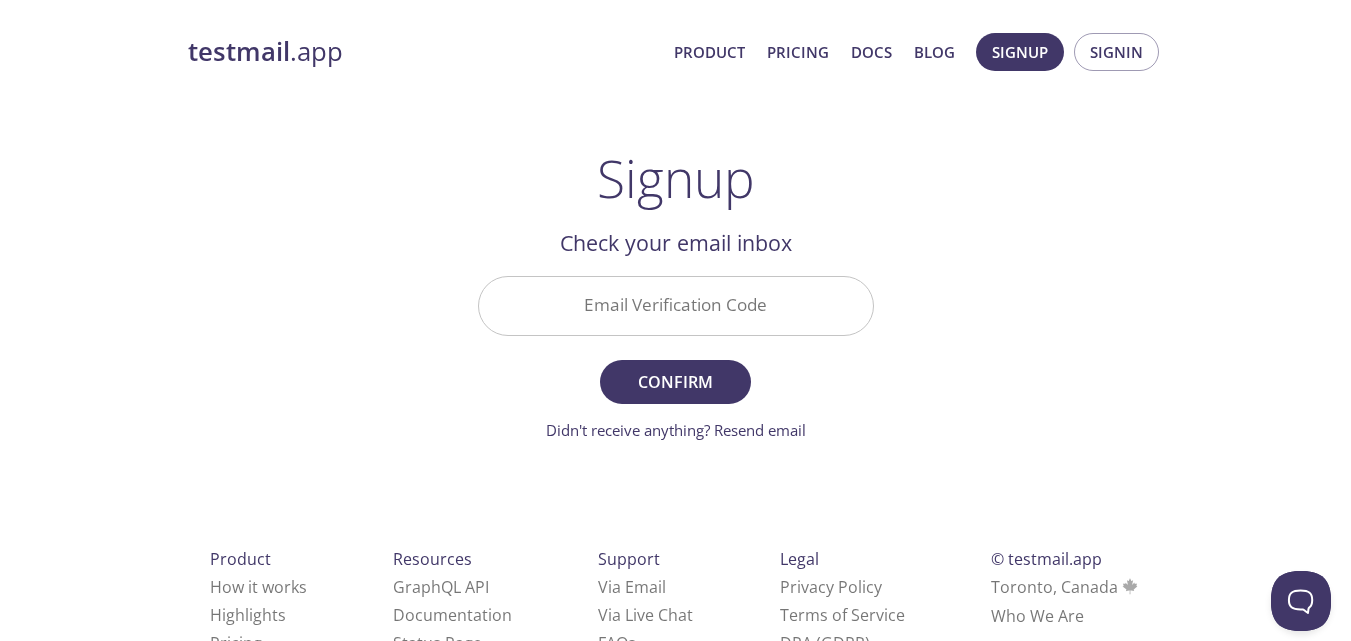 click on "Email Verification Code" at bounding box center (676, 305) 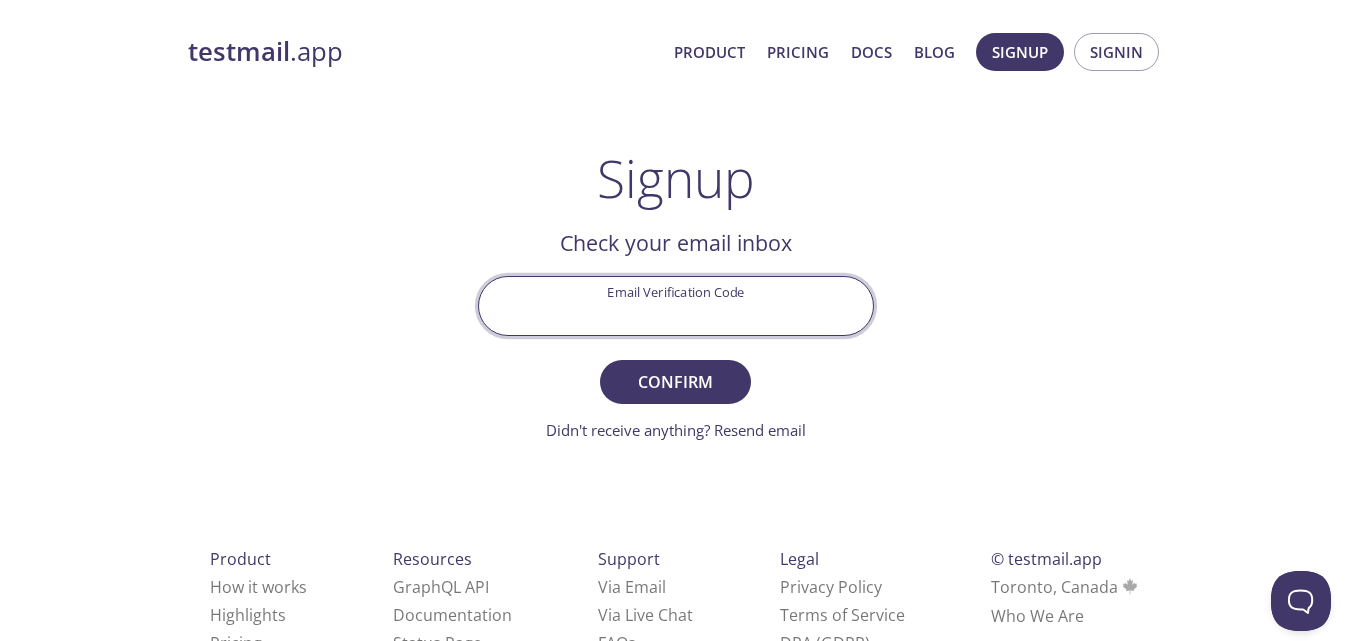 paste on "[ALPHANUMERIC_ID]" 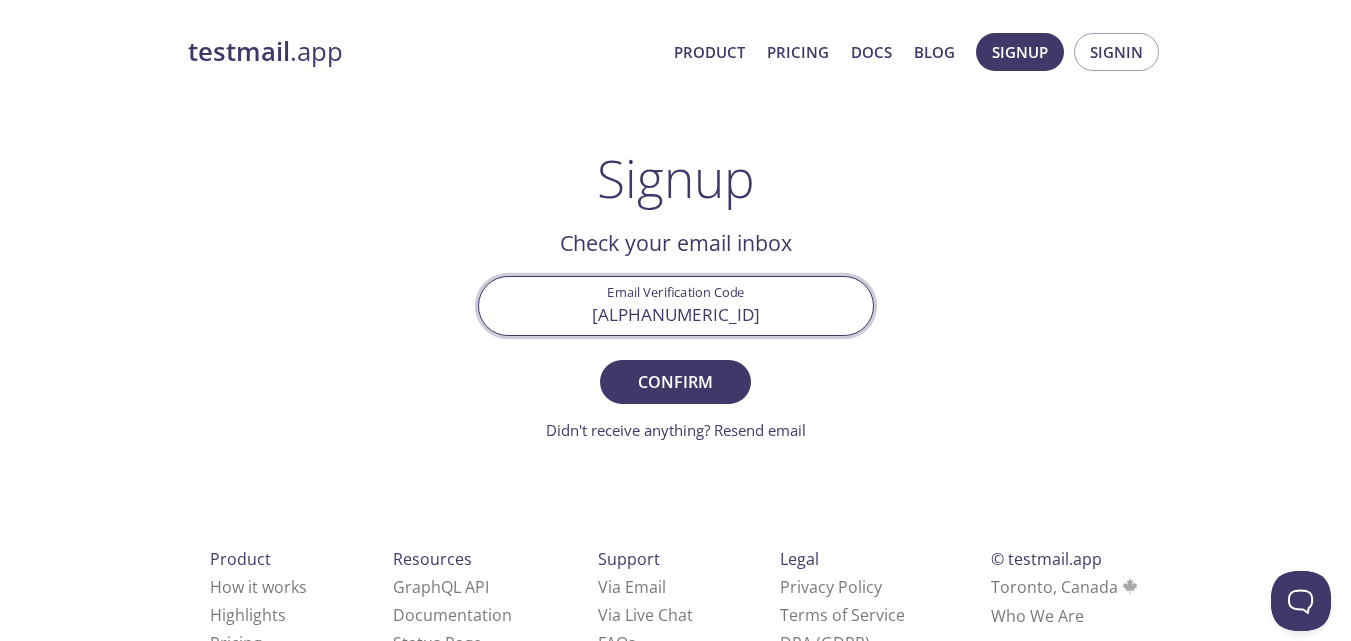 type on "[ALPHANUMERIC_ID]" 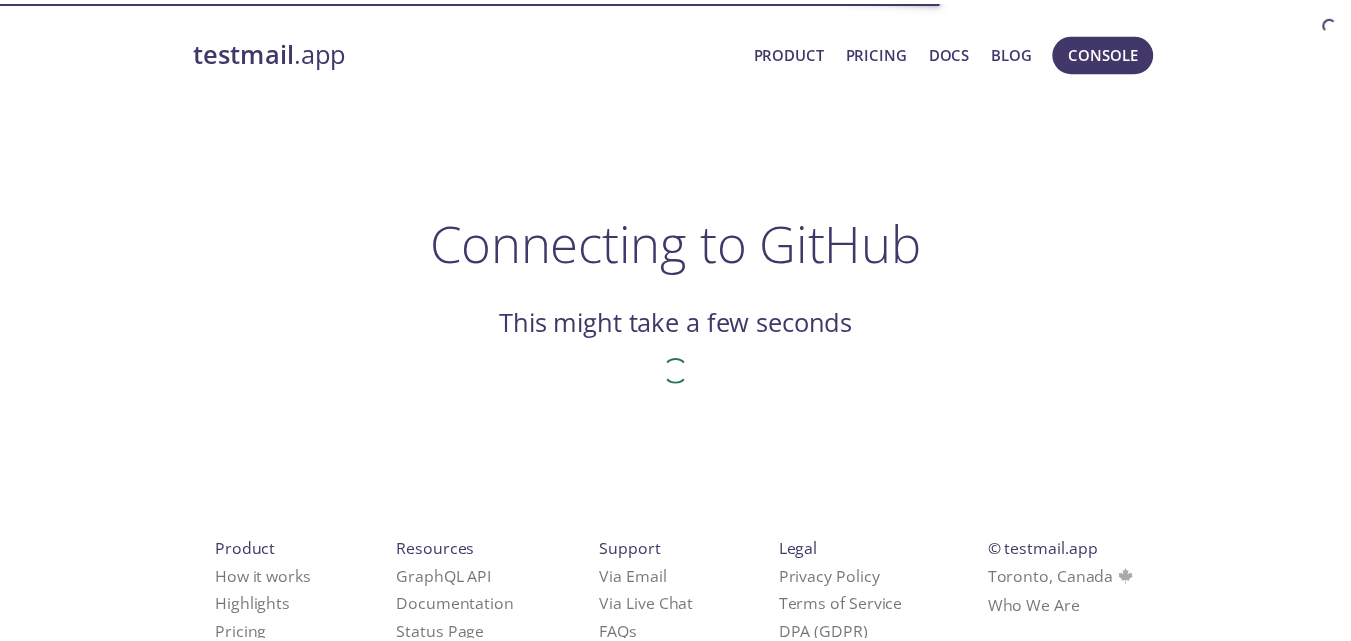 scroll, scrollTop: 0, scrollLeft: 0, axis: both 